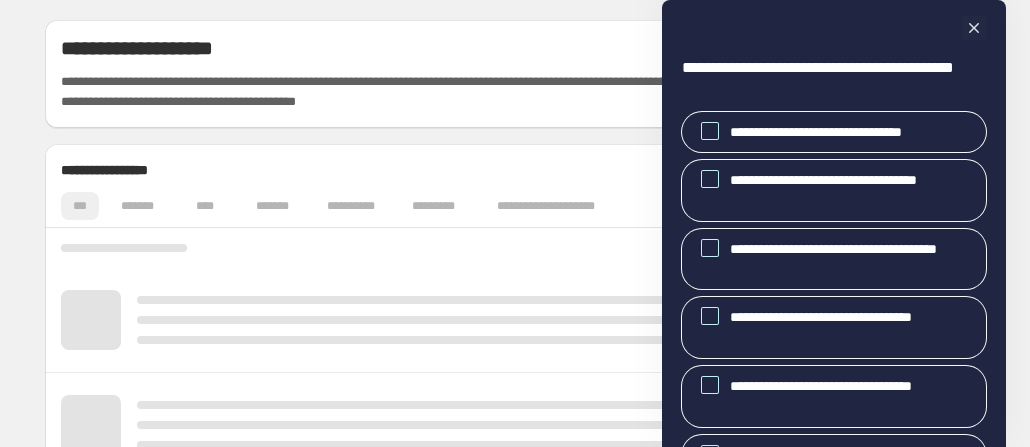 scroll, scrollTop: 0, scrollLeft: 0, axis: both 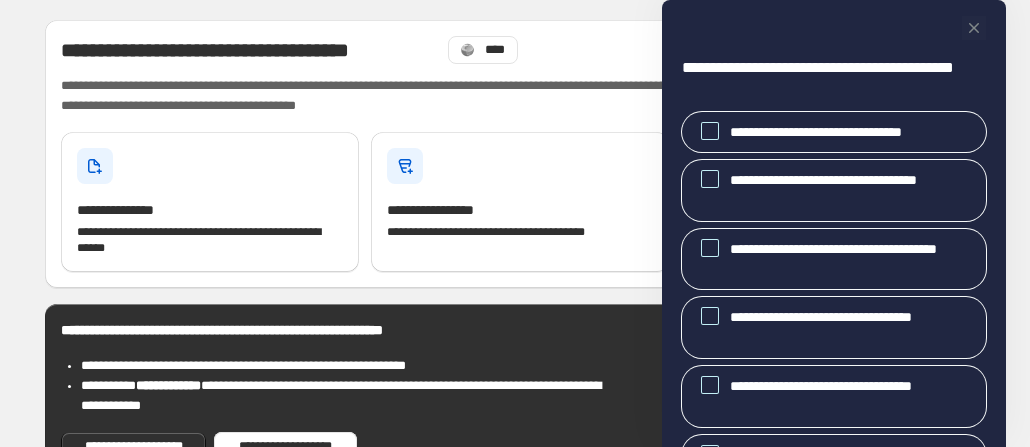 click 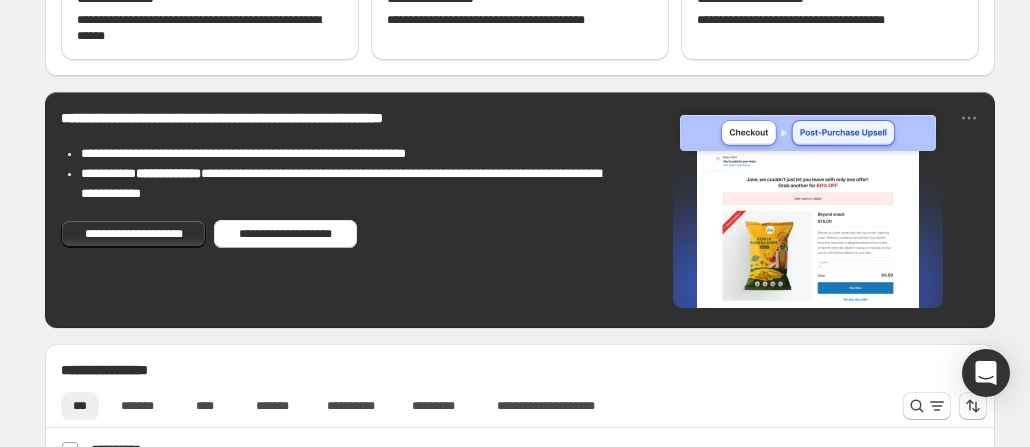 scroll, scrollTop: 457, scrollLeft: 0, axis: vertical 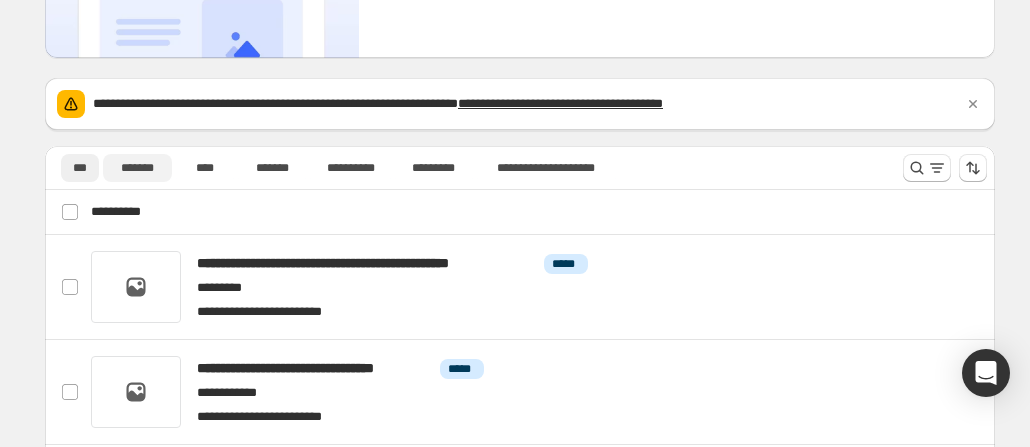click on "*******" at bounding box center (137, 168) 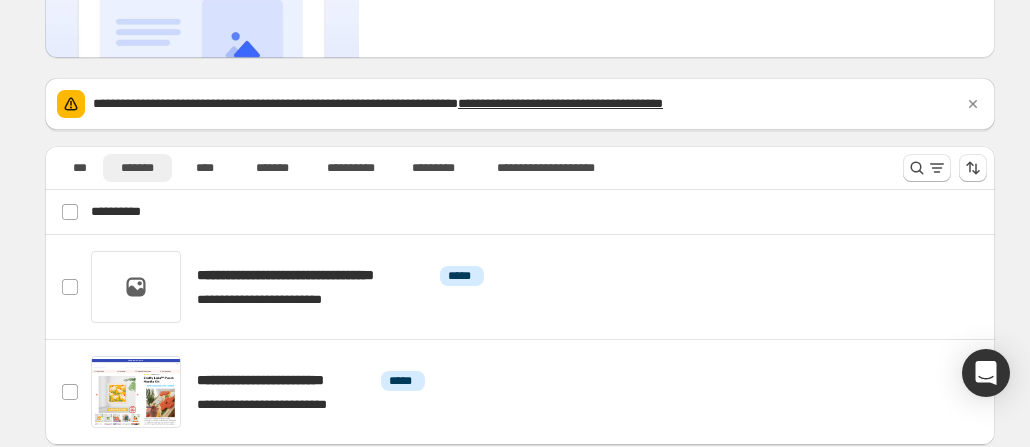 scroll, scrollTop: 258, scrollLeft: 0, axis: vertical 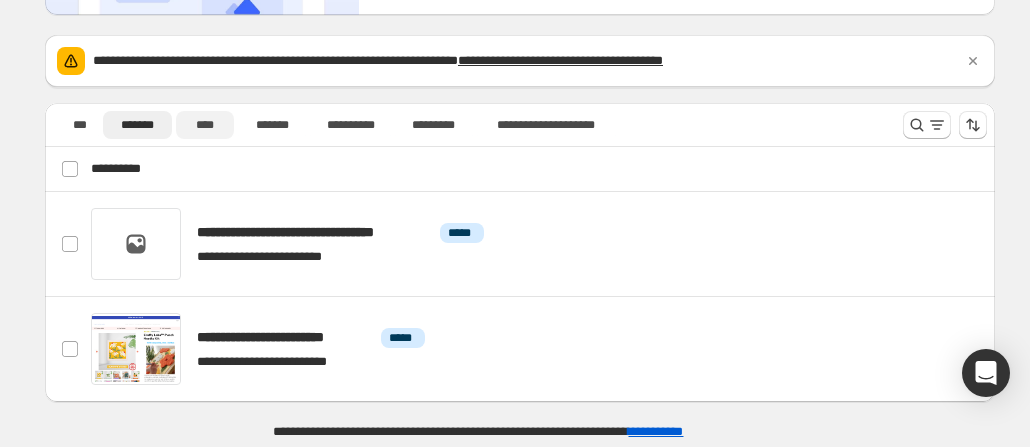 click on "****" at bounding box center [205, 125] 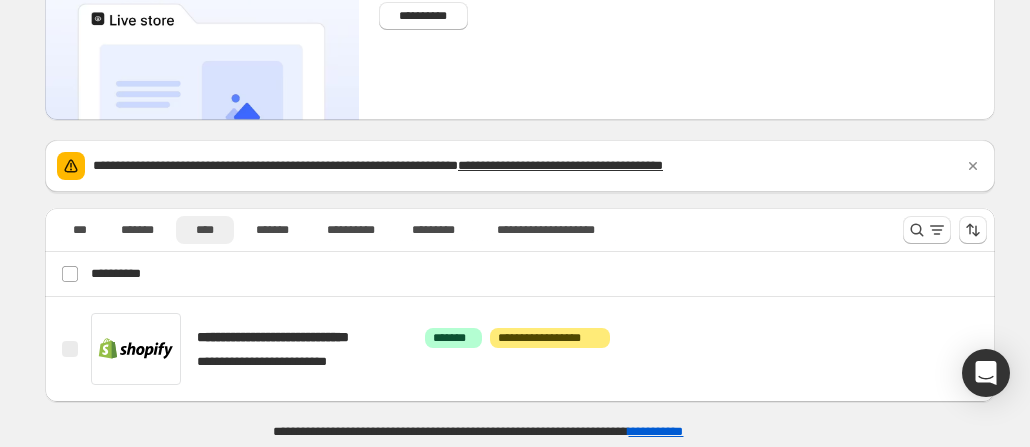 scroll, scrollTop: 151, scrollLeft: 0, axis: vertical 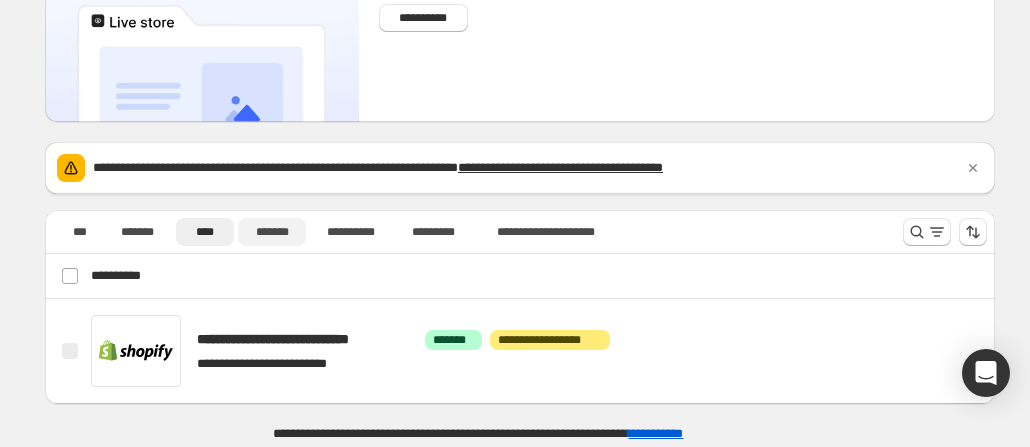 click on "*******" at bounding box center (272, 232) 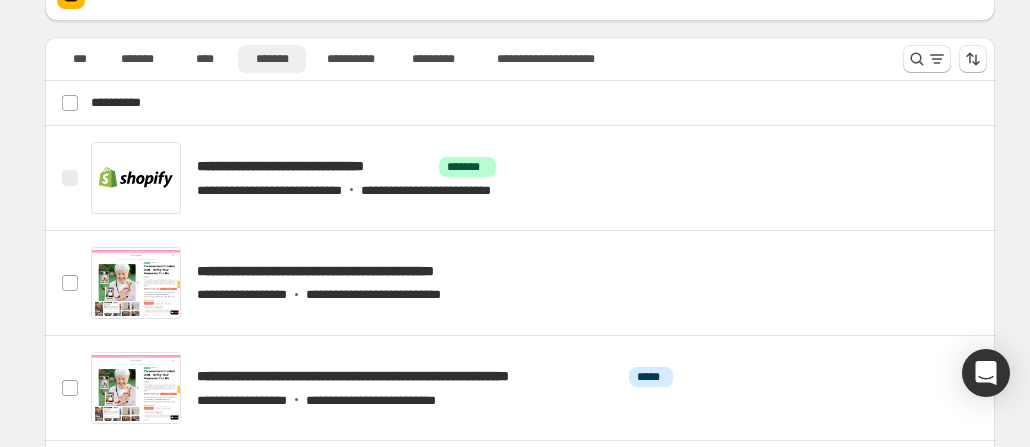 scroll, scrollTop: 323, scrollLeft: 0, axis: vertical 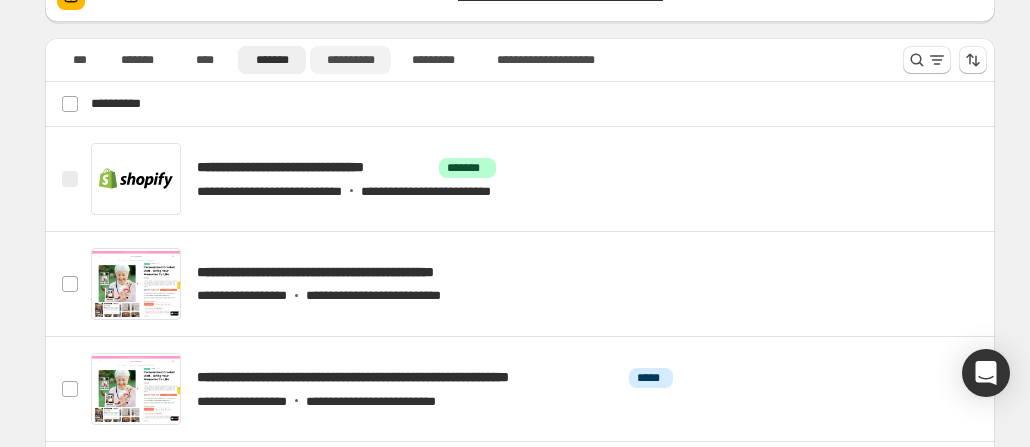 click on "**********" at bounding box center (350, 60) 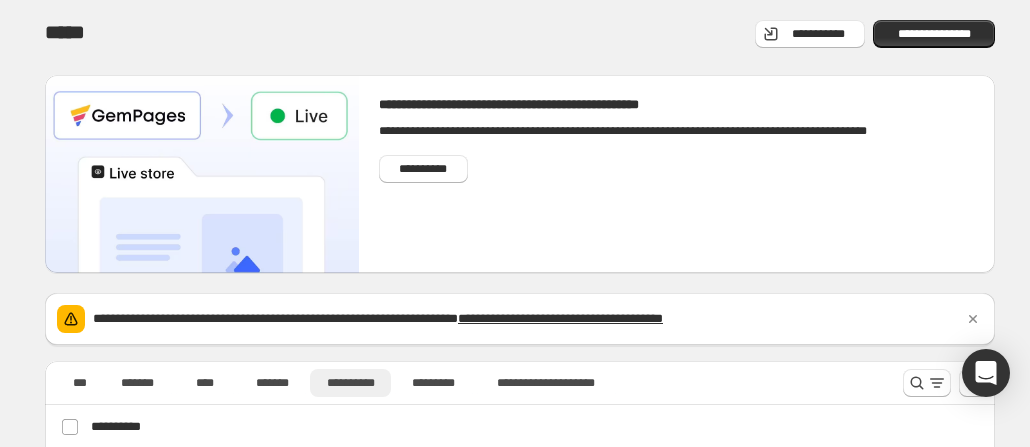 scroll, scrollTop: 153, scrollLeft: 0, axis: vertical 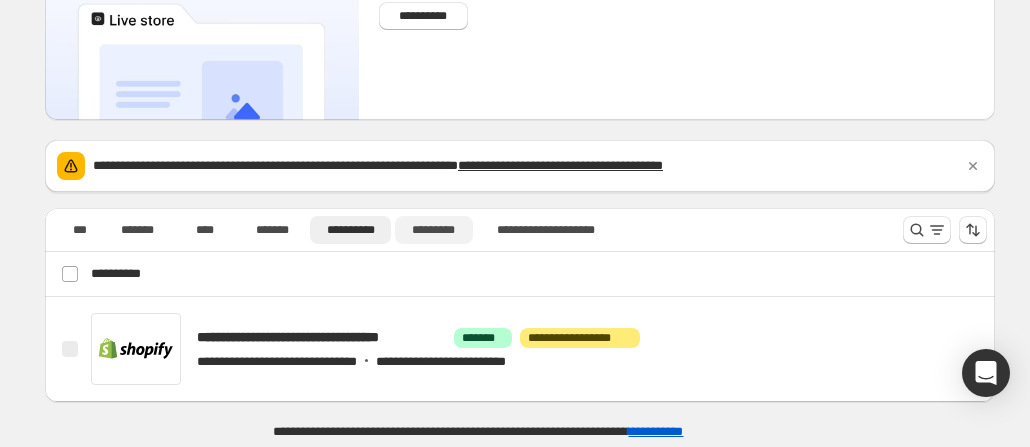 click on "*********" at bounding box center [434, 230] 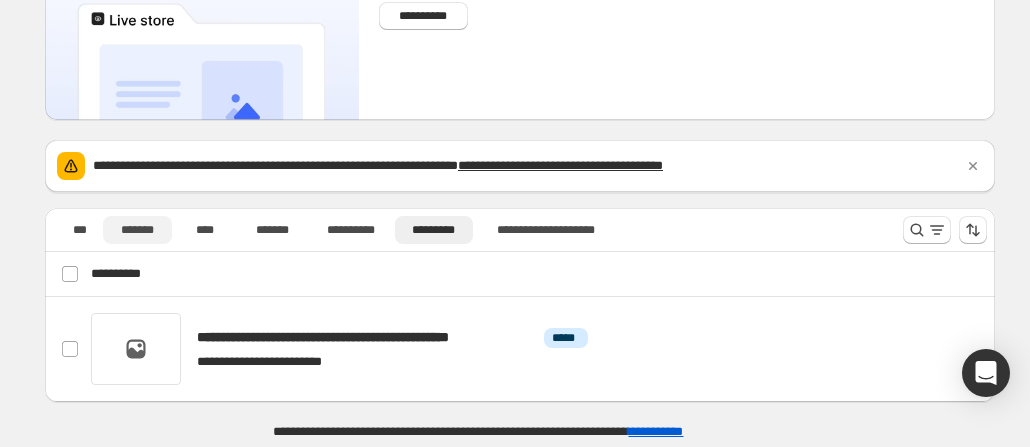 click on "*******" at bounding box center (137, 230) 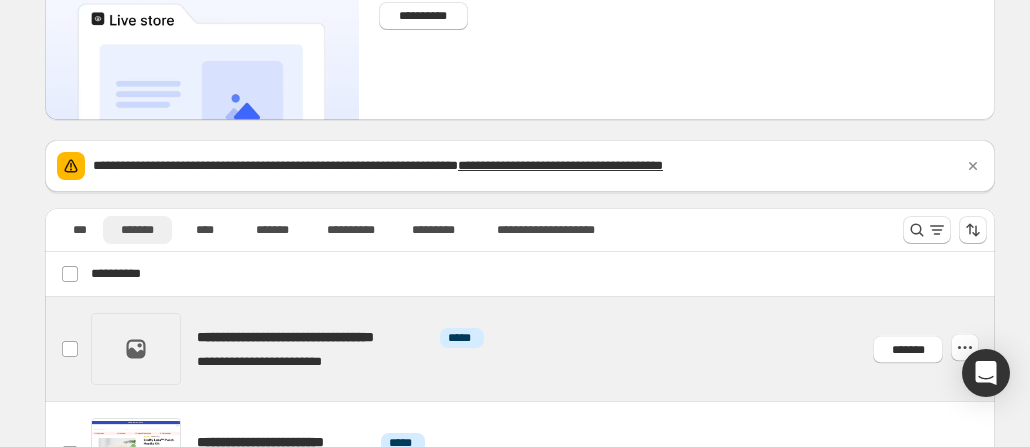 scroll, scrollTop: 258, scrollLeft: 0, axis: vertical 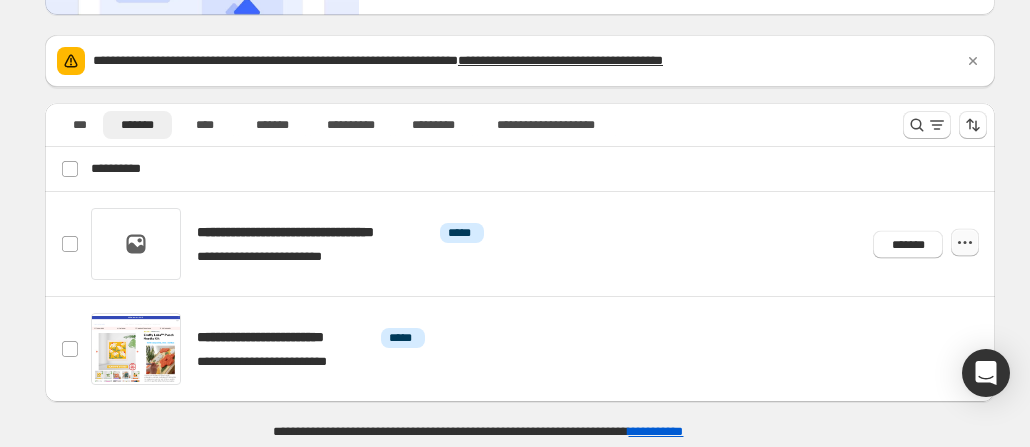 click at bounding box center [965, 243] 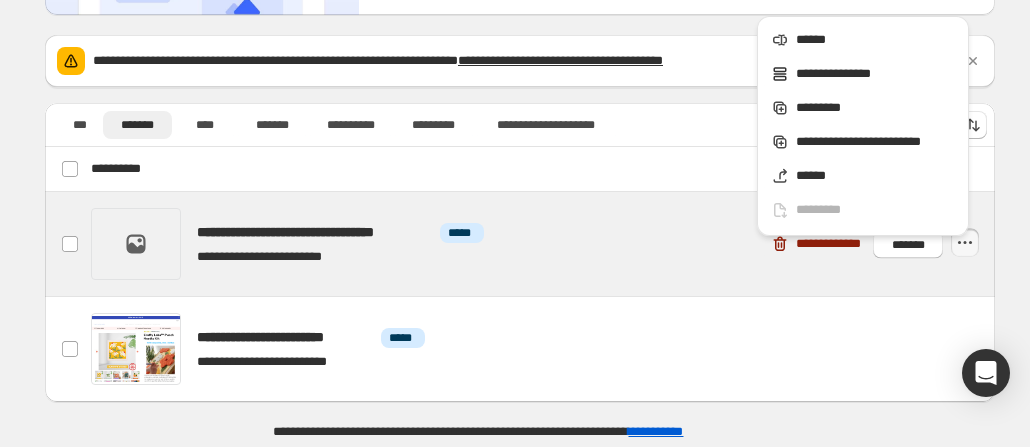 click at bounding box center (544, 244) 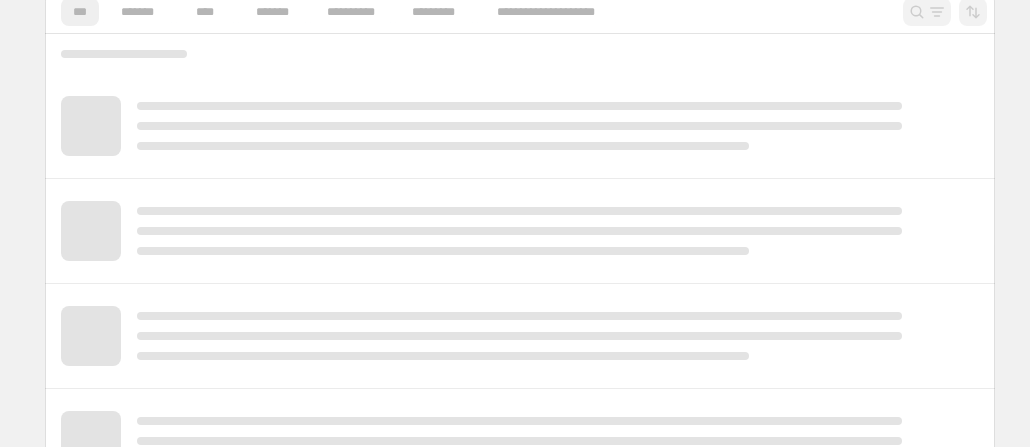 scroll, scrollTop: 301, scrollLeft: 0, axis: vertical 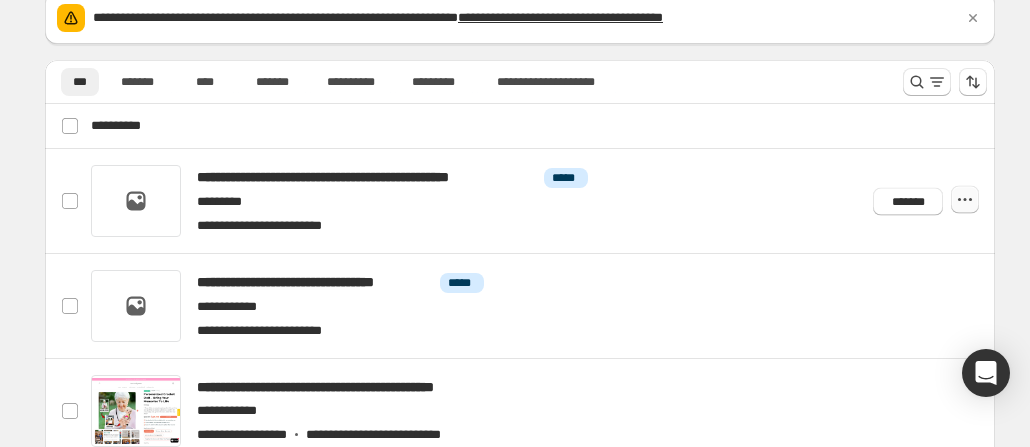 click 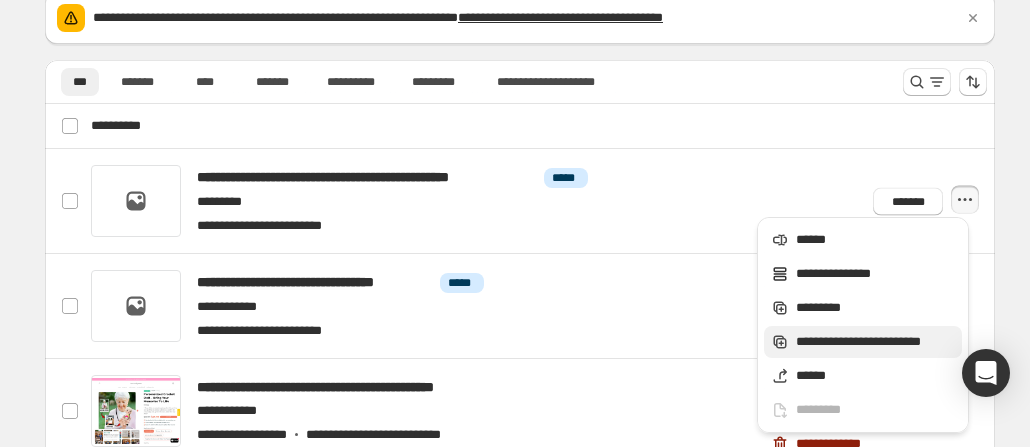 scroll, scrollTop: 401, scrollLeft: 0, axis: vertical 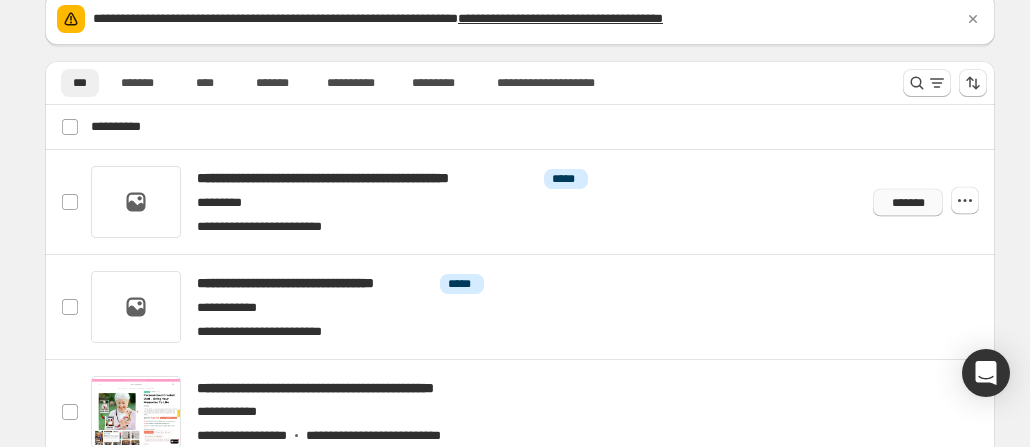 click on "*******" at bounding box center (908, 202) 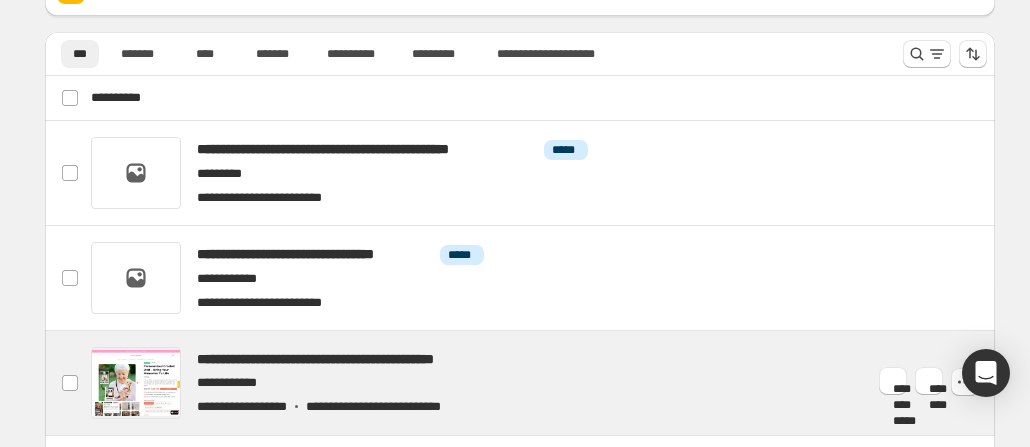 scroll, scrollTop: 334, scrollLeft: 0, axis: vertical 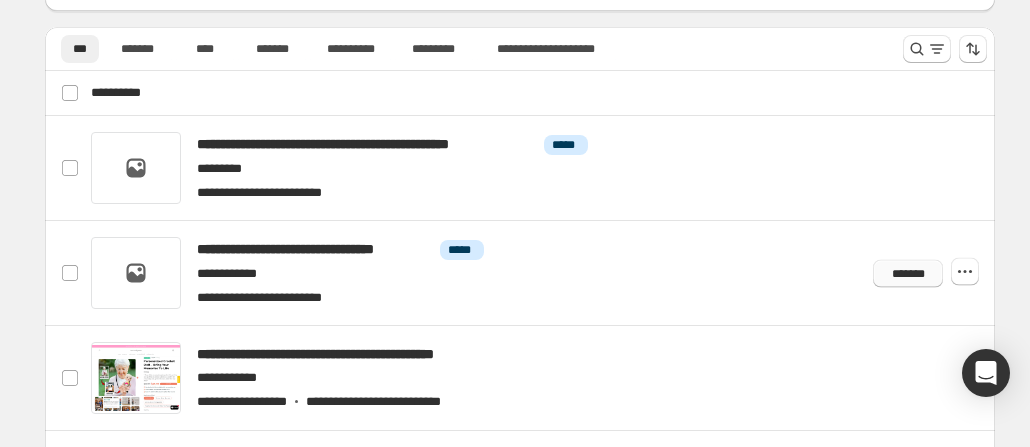 click on "*******" at bounding box center (908, 273) 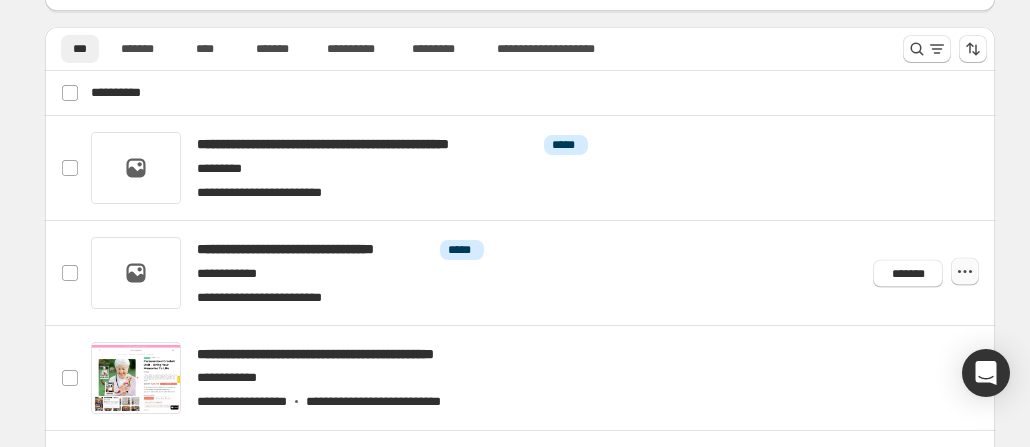 click 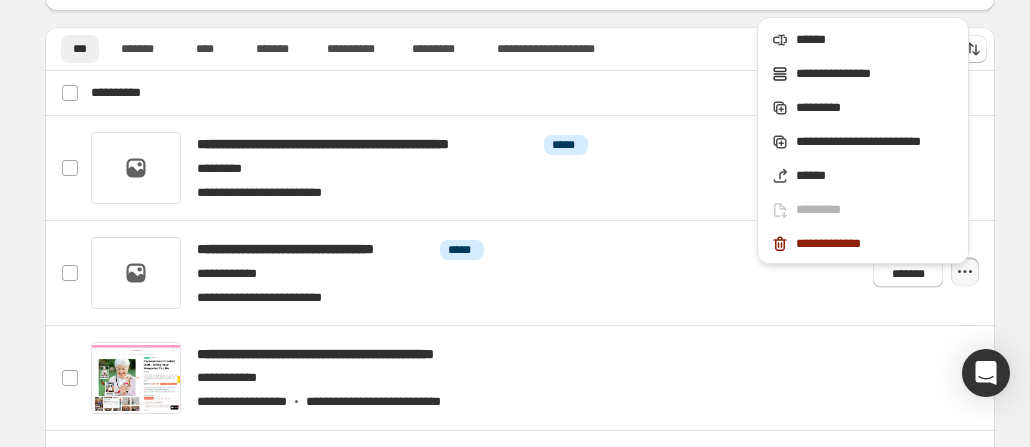 click on "**********" at bounding box center [470, 45] 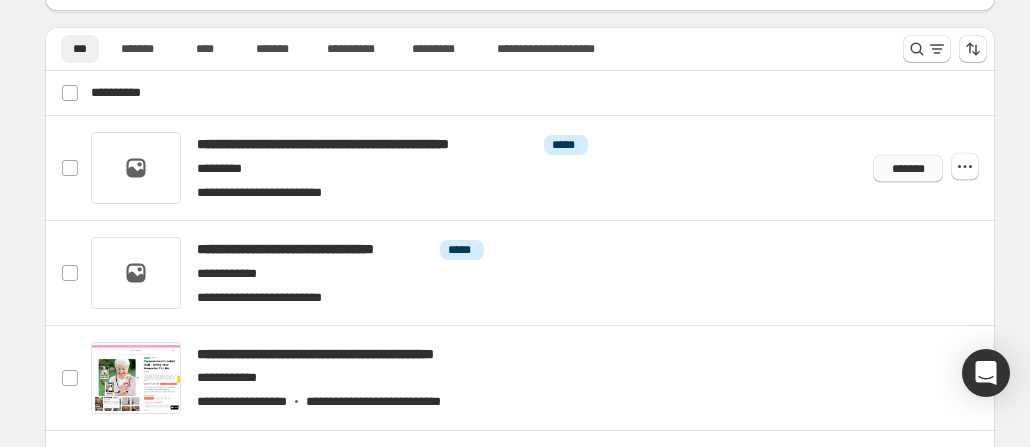 click on "*******" at bounding box center (908, 168) 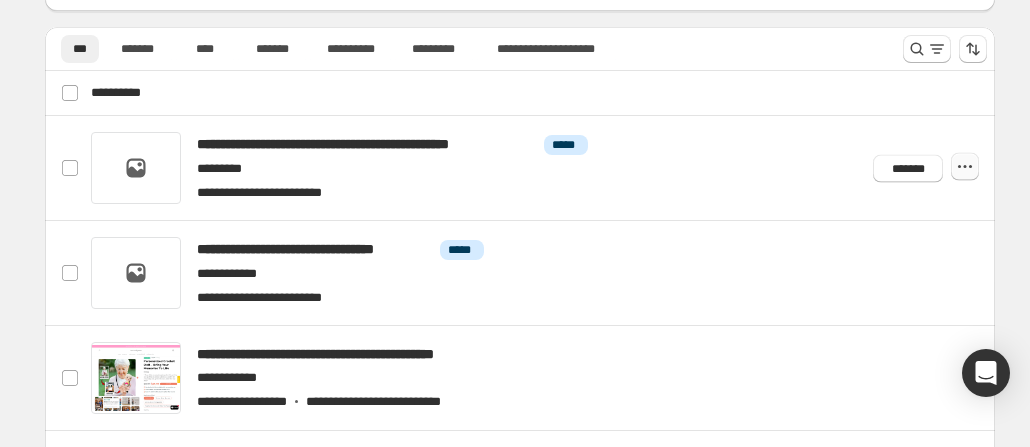click 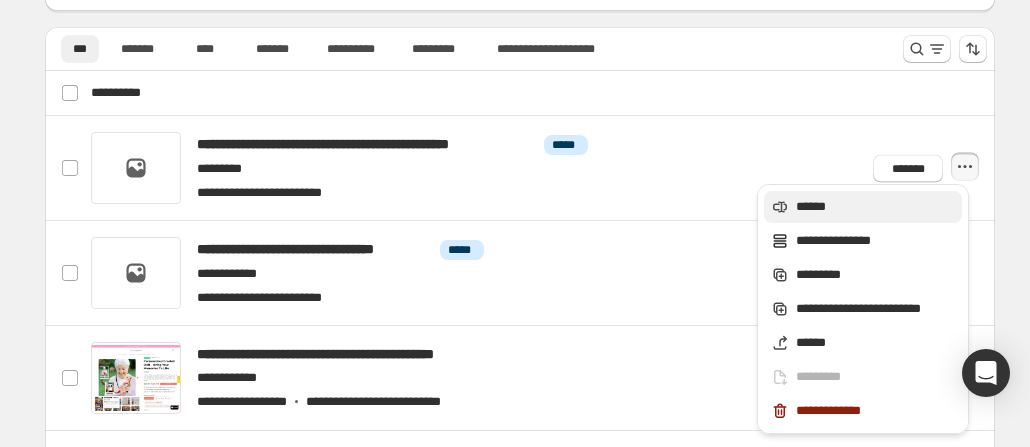 click on "******" at bounding box center (863, 207) 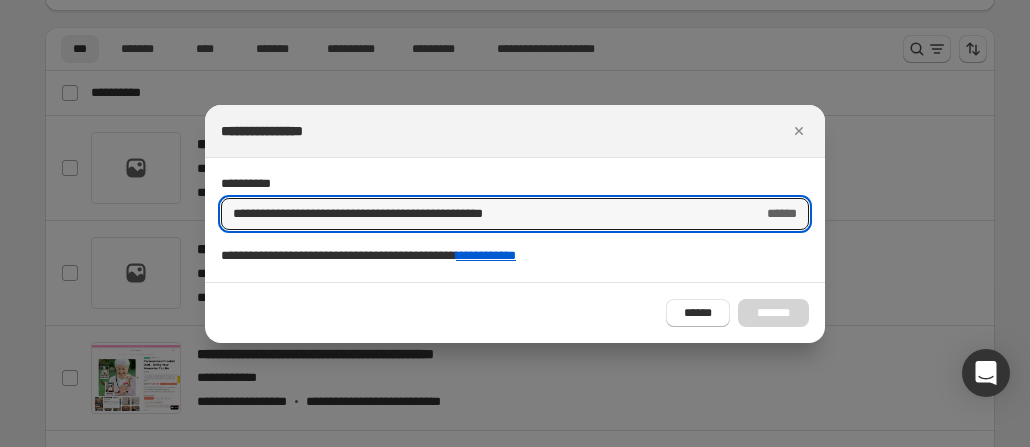 drag, startPoint x: 555, startPoint y: 217, endPoint x: 183, endPoint y: 233, distance: 372.34393 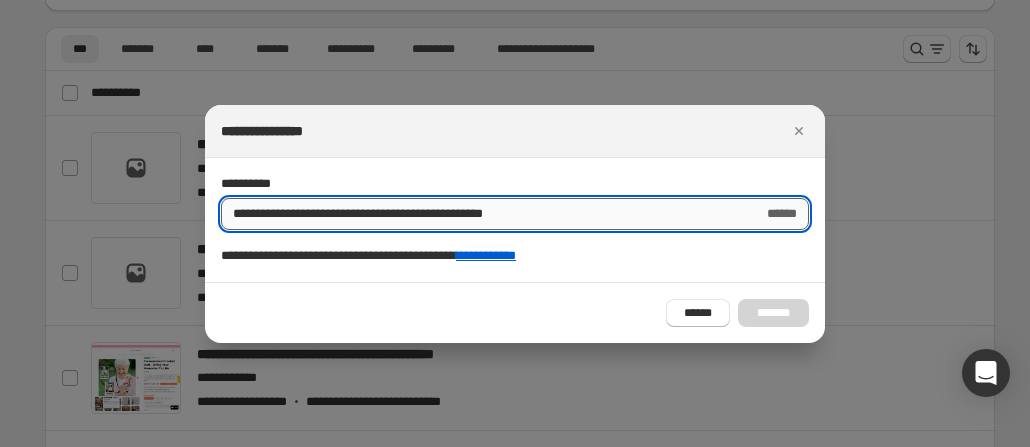 click on "**********" at bounding box center (484, 214) 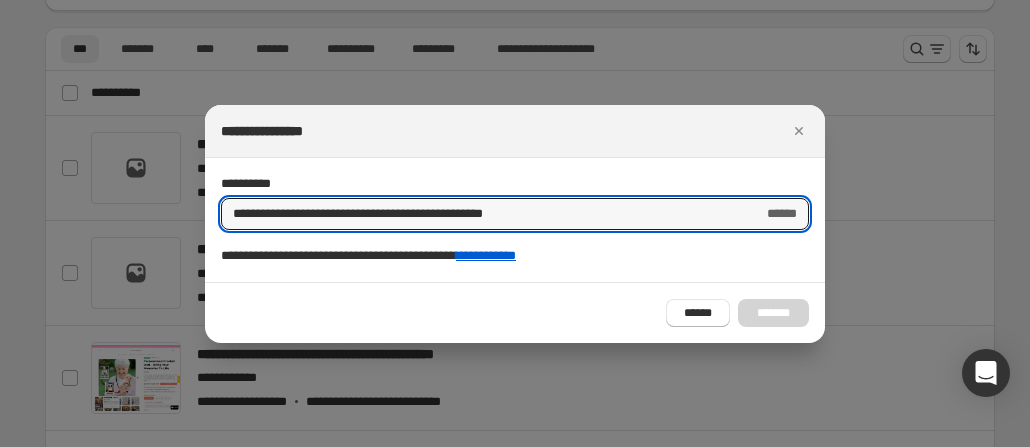 paste on "**********" 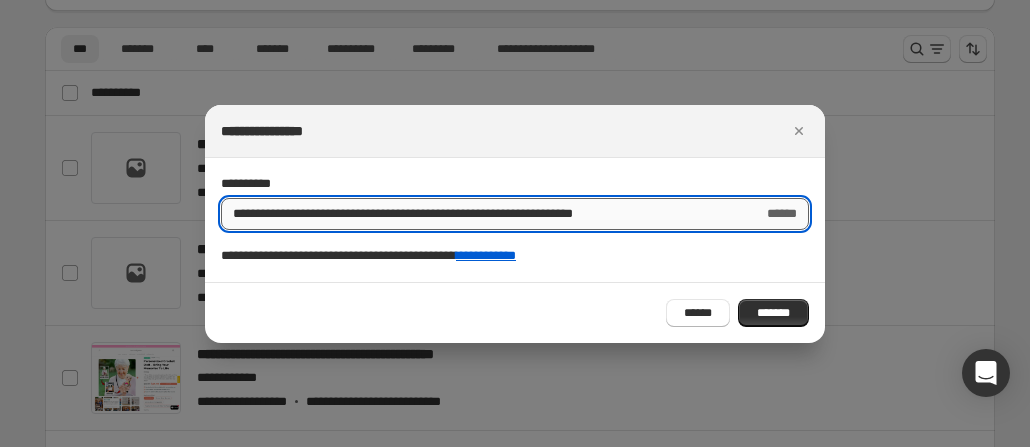 drag, startPoint x: 554, startPoint y: 218, endPoint x: 686, endPoint y: 215, distance: 132.03409 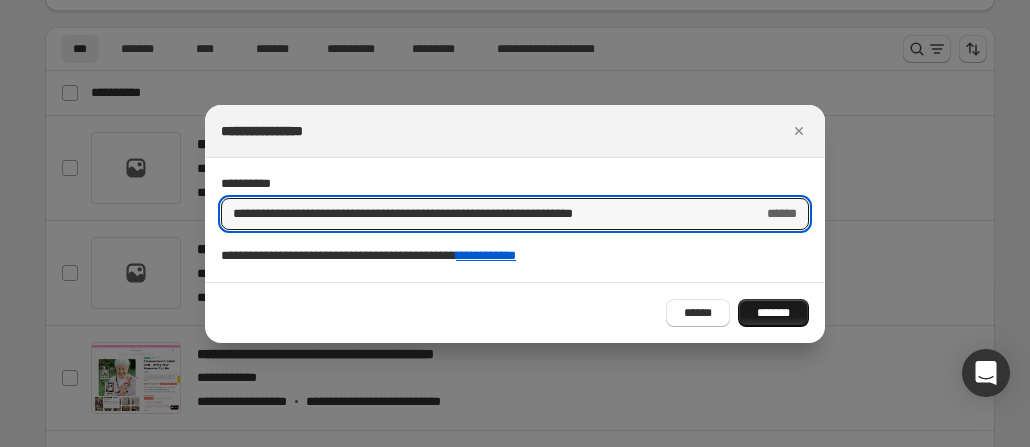 type on "**********" 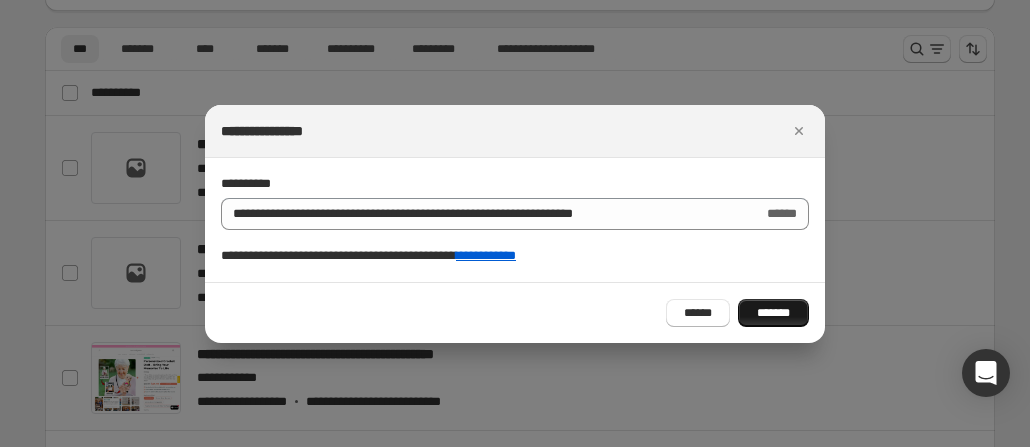 click on "*******" at bounding box center [773, 313] 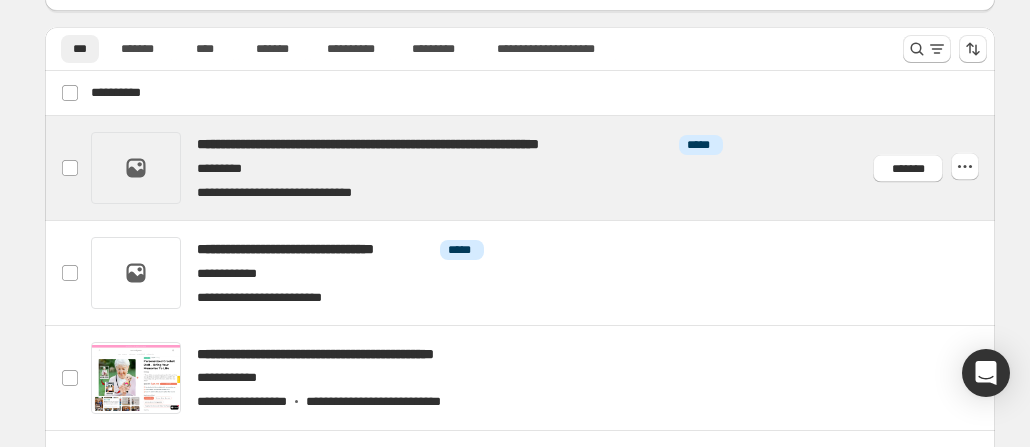 click at bounding box center [544, 168] 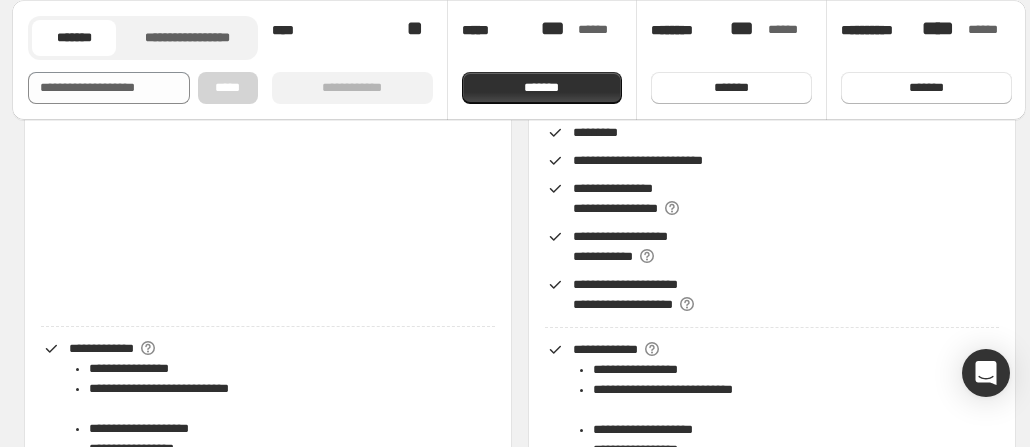 scroll, scrollTop: 700, scrollLeft: 0, axis: vertical 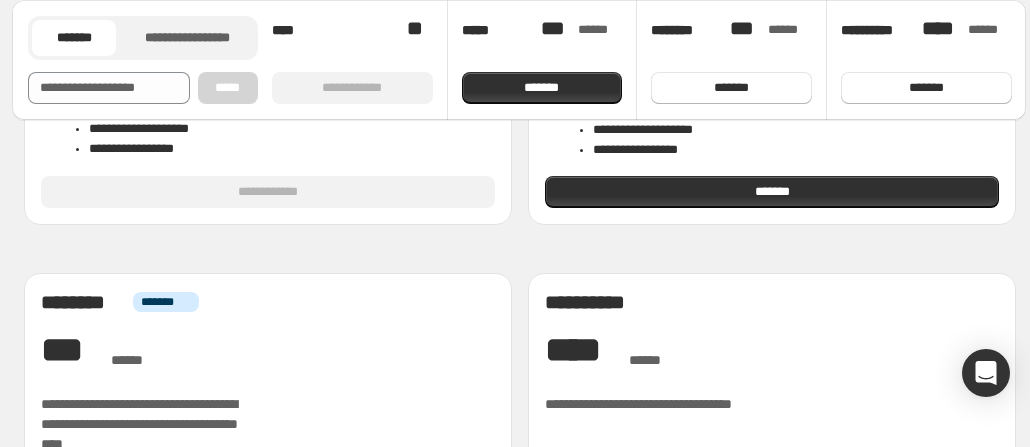 click on "**********" at bounding box center [268, 192] 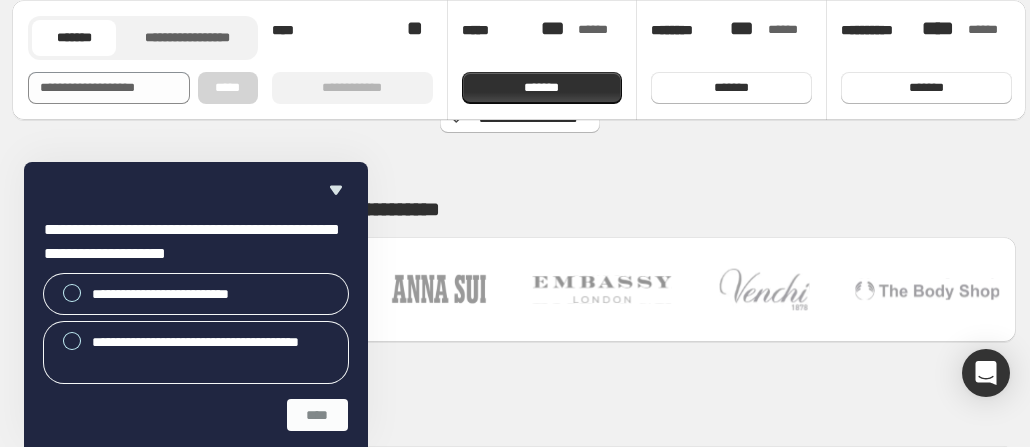 scroll, scrollTop: 2000, scrollLeft: 0, axis: vertical 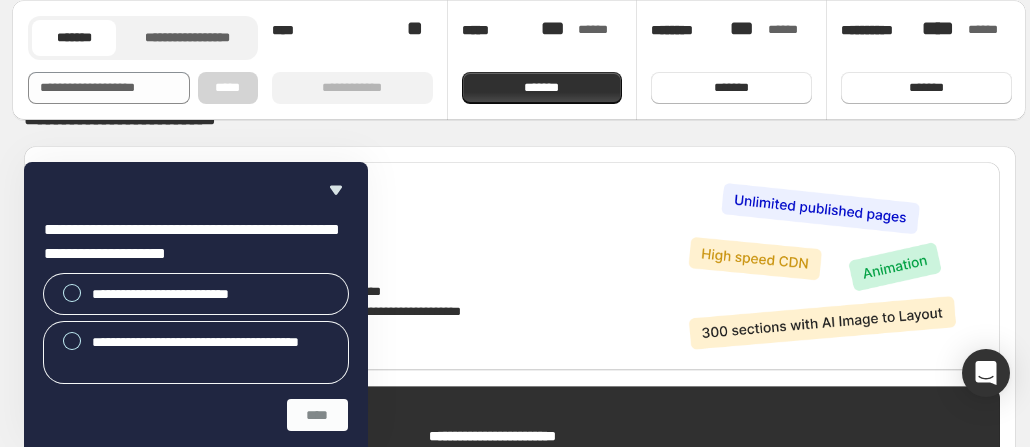 click 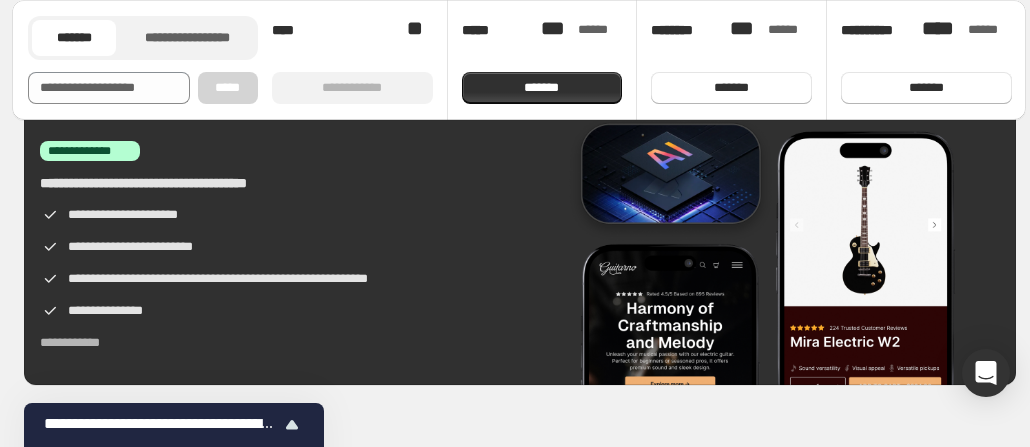 scroll, scrollTop: 3848, scrollLeft: 0, axis: vertical 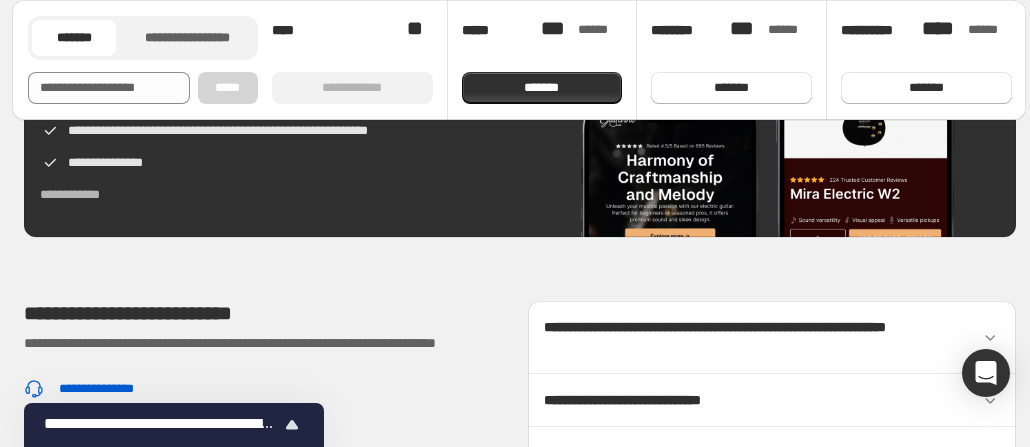 click at bounding box center [810, 993] 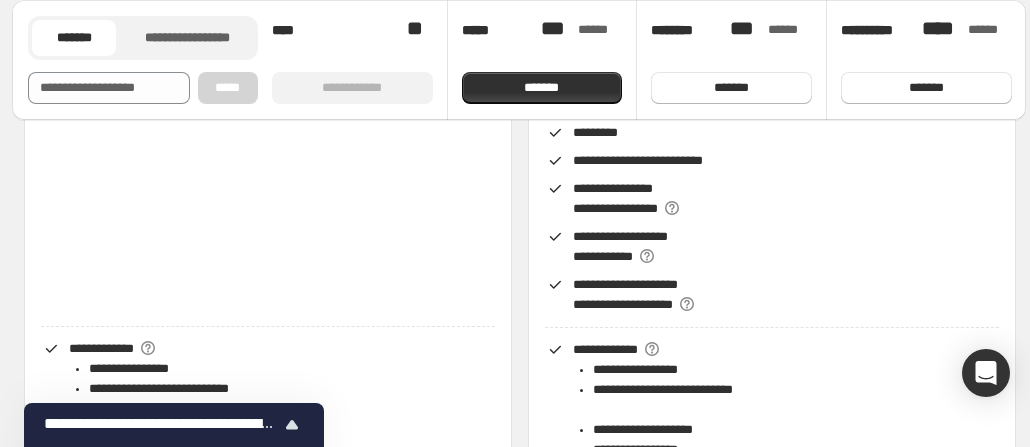 scroll, scrollTop: 600, scrollLeft: 0, axis: vertical 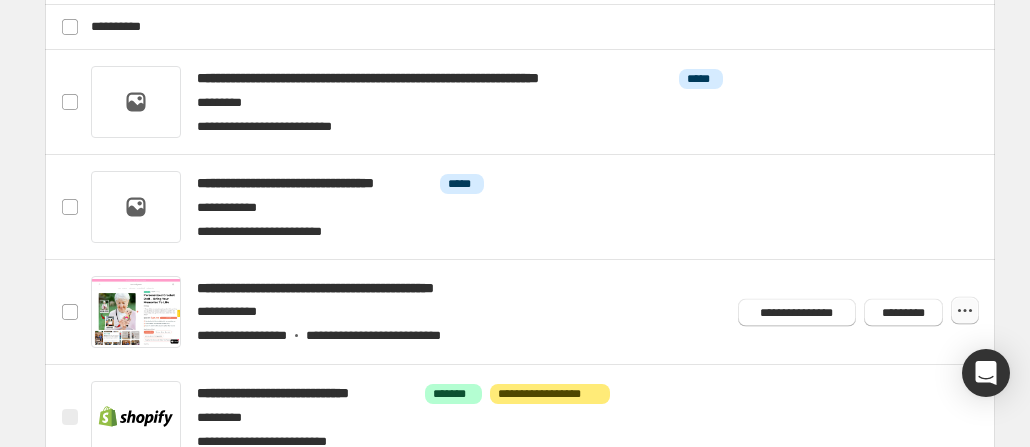 click 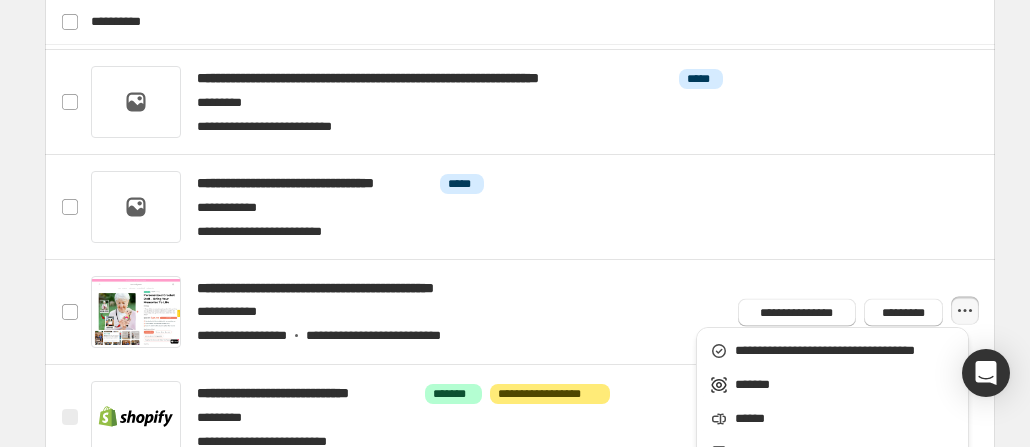 scroll, scrollTop: 500, scrollLeft: 0, axis: vertical 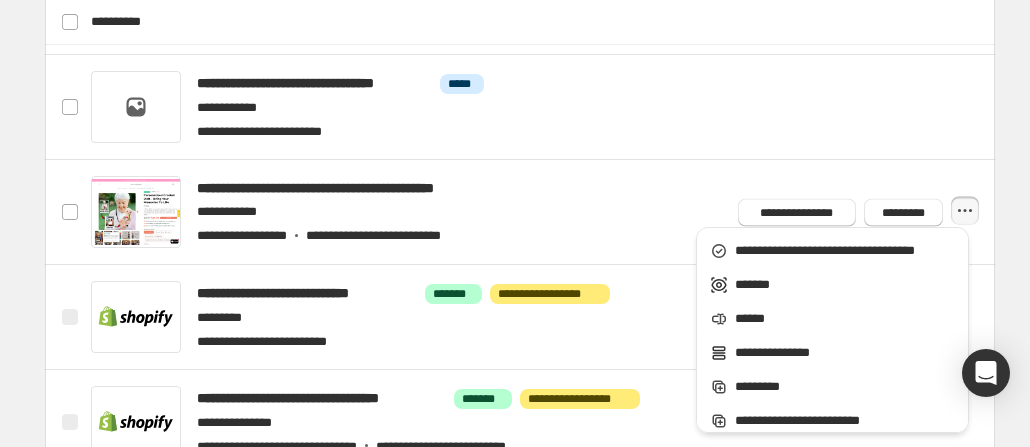 click on "**********" at bounding box center (520, 274) 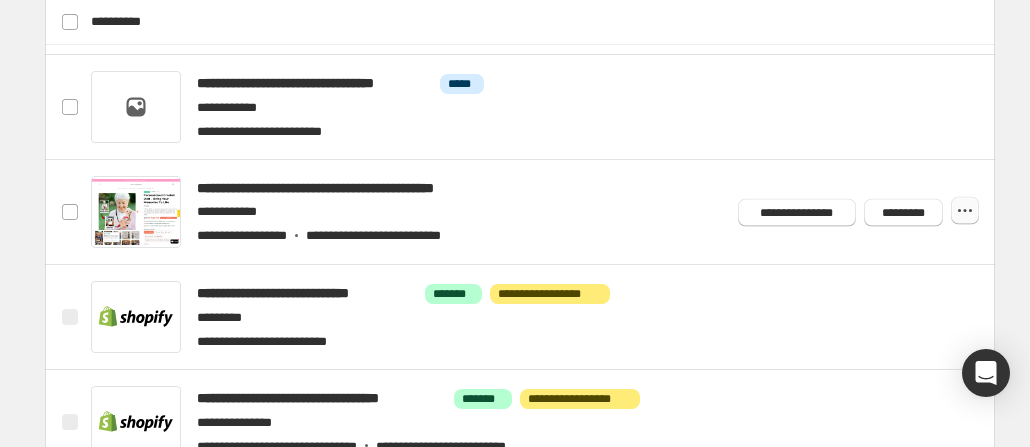click 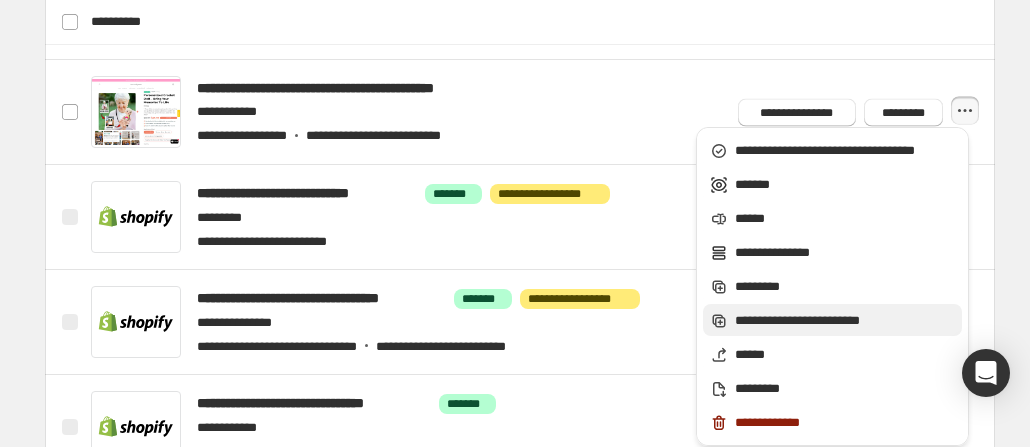 scroll, scrollTop: 700, scrollLeft: 0, axis: vertical 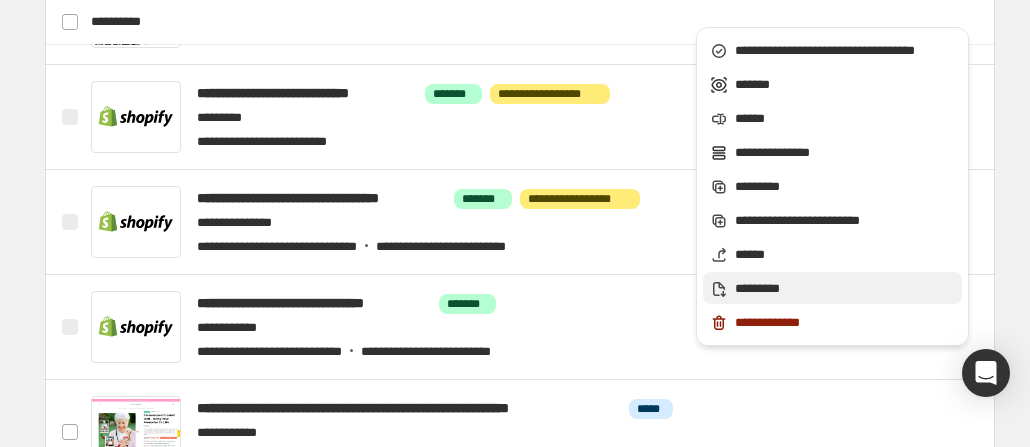 click on "*********" at bounding box center [845, 289] 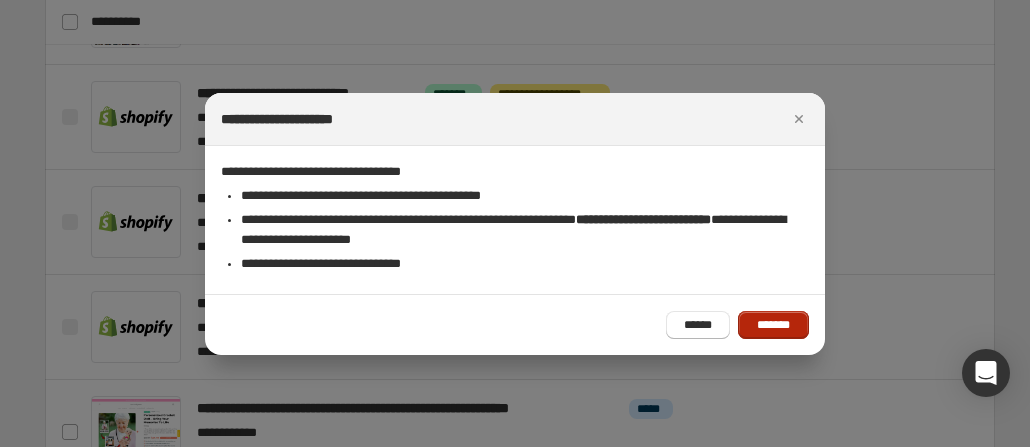 click on "*******" at bounding box center [773, 325] 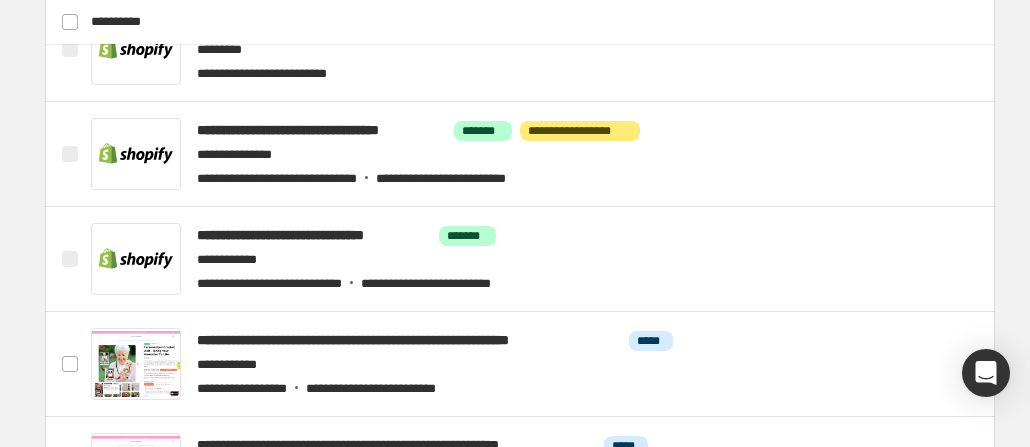 scroll, scrollTop: 800, scrollLeft: 0, axis: vertical 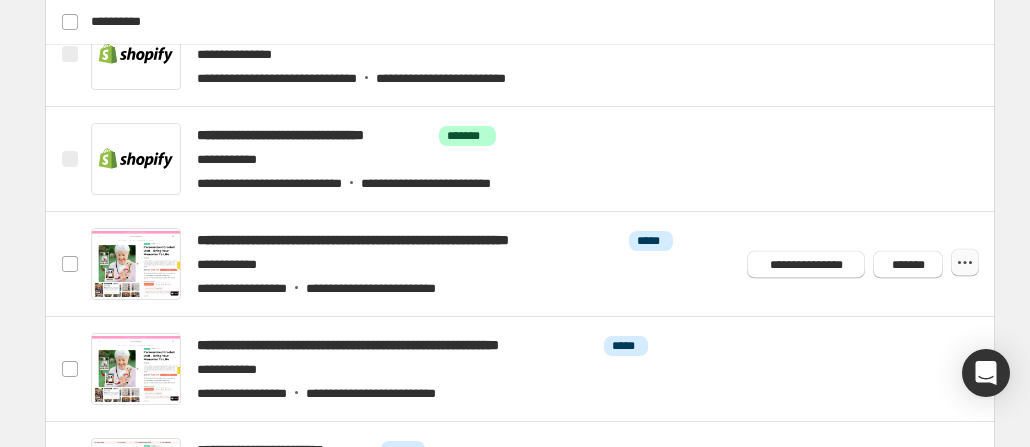 click 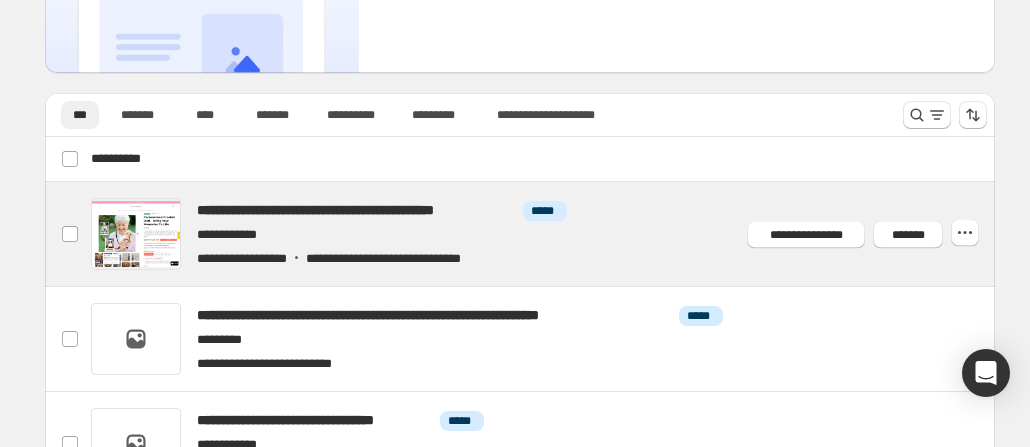 scroll, scrollTop: 300, scrollLeft: 0, axis: vertical 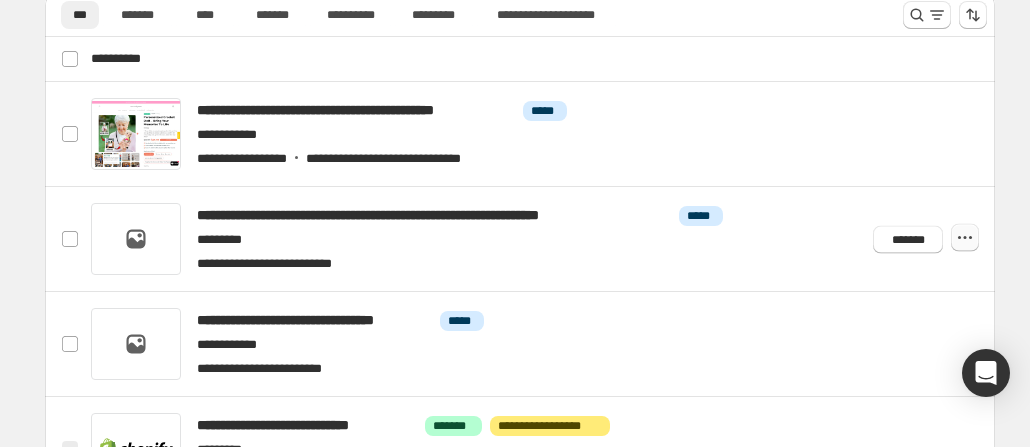 click 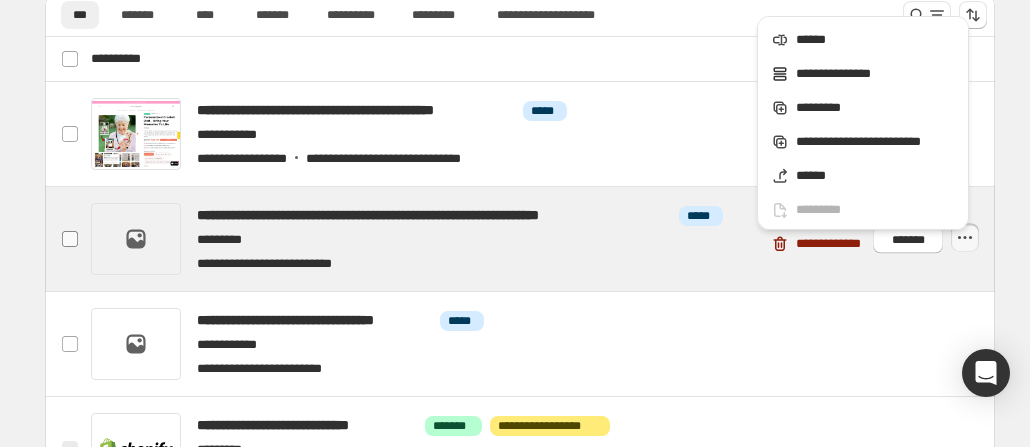 click at bounding box center (70, 239) 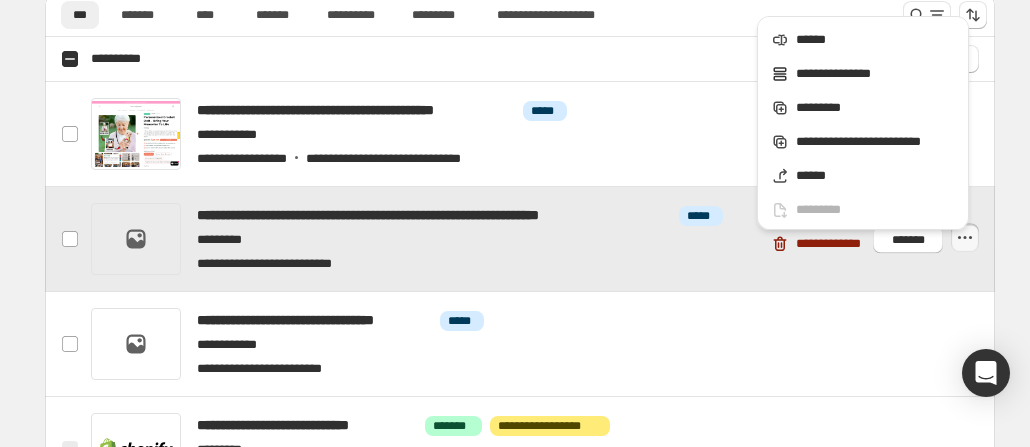 click at bounding box center [544, 239] 